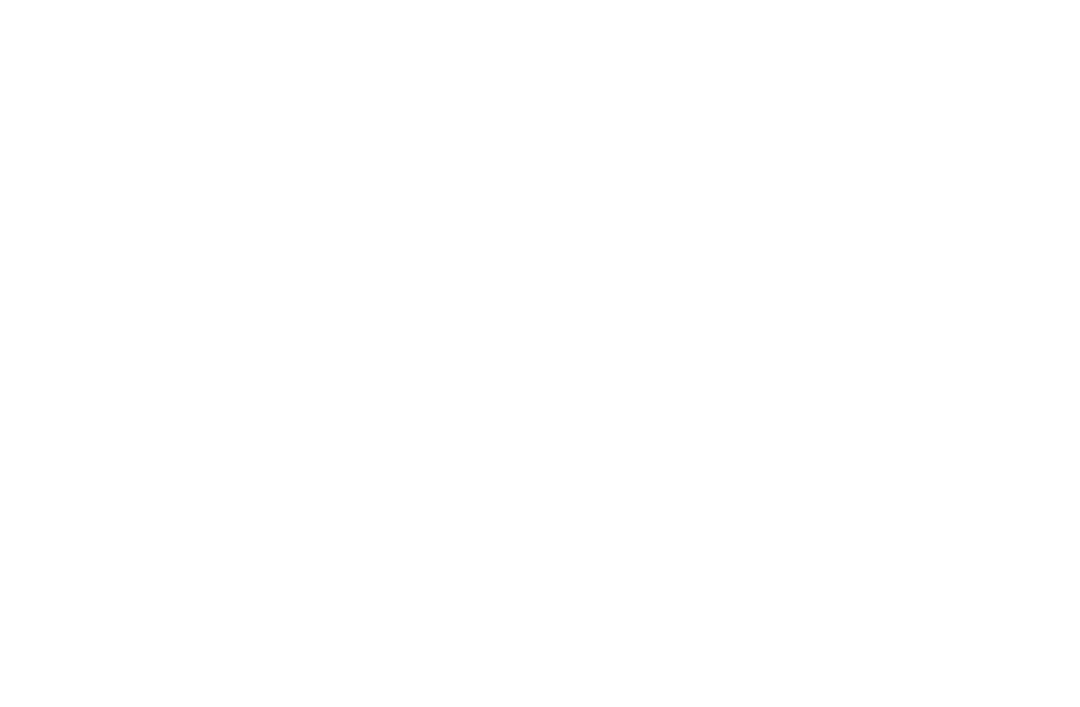 scroll, scrollTop: 0, scrollLeft: 0, axis: both 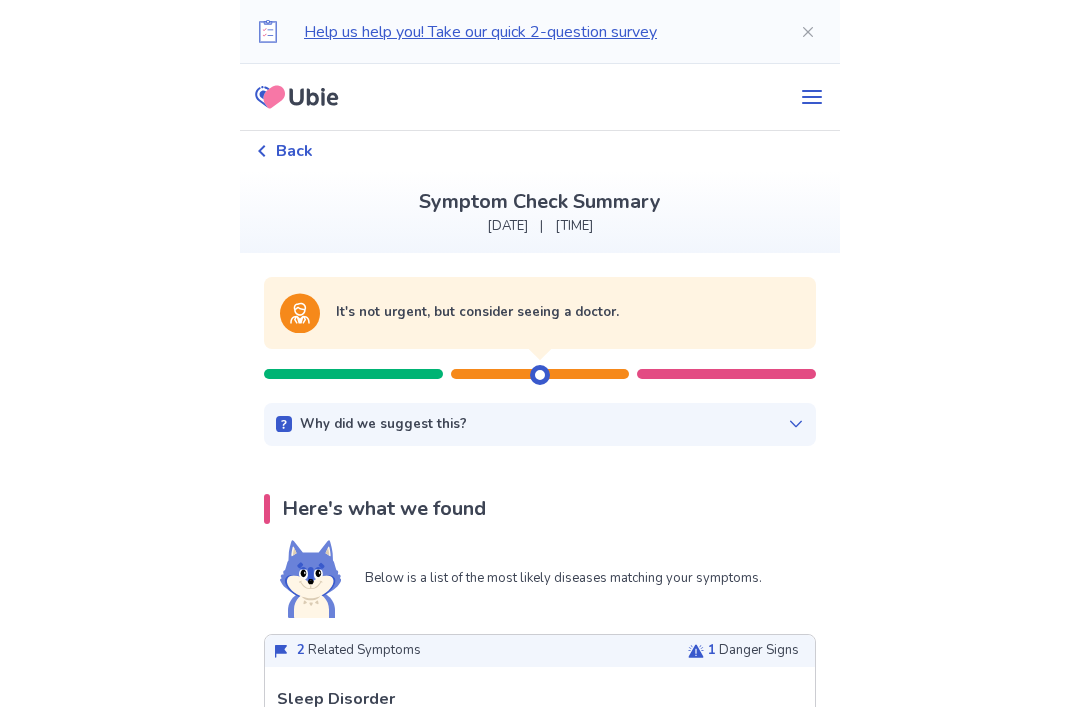 click on "Help us help you! Take our quick 2-question survey Back Symptom Check Summary [DATE] | [TIME] It's not urgent, but consider seeing a doctor. Why did we suggest this? This suggestion is based on the severity level of a few of our disease predictions listed below: Predicted concerning diseases (see more below)
Sleep Disorder
Migraine
Fibromyalgia
Restless Leg Syndrome Here's what we found Below is a list of the most likely diseases matching your symptoms. 2 Related Symptoms 1 Danger Signs See more info Sleep Disorder Sleep disorders are conditions that affect the quality, timing, or duration of your sleep, impacting your ability to function when you're awake. There are many types of sleep disorders, including disturbances in sleep quality or quantity, excessive daytime sleepiness, abnormal behaviors during sleep, sleep disorders related to mental disorders, and more. Related Symptoms Typical symptoms are listed below in order of relevance, with your answers marked in bold. Danger Signs" at bounding box center [540, 3025] 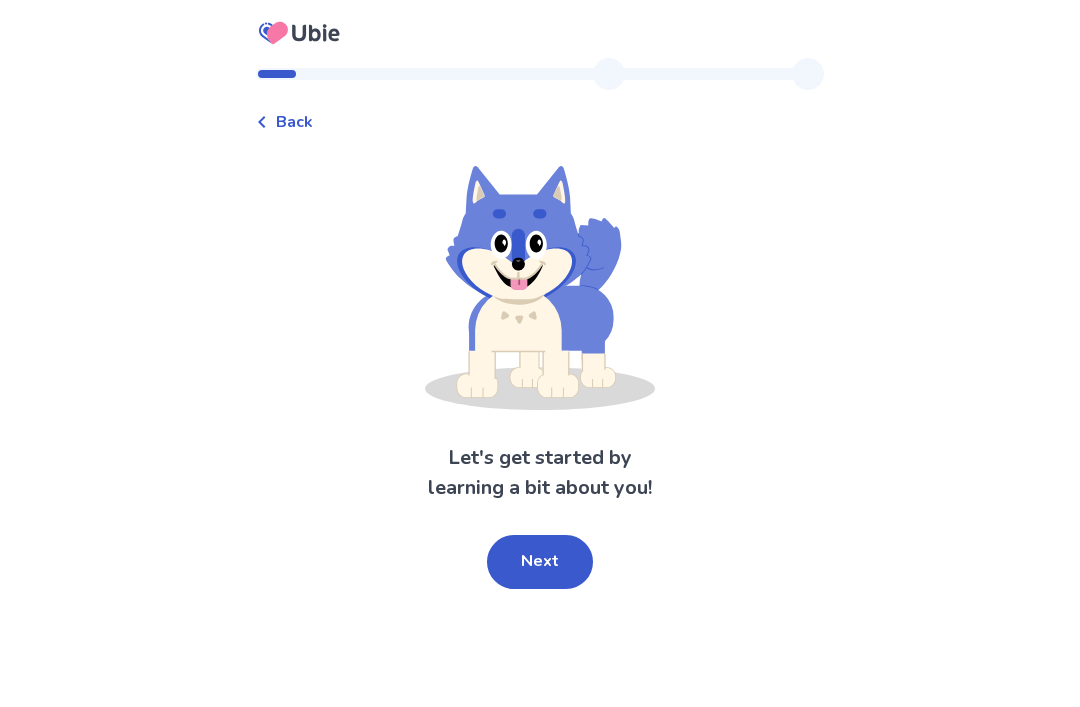 scroll, scrollTop: 64, scrollLeft: 0, axis: vertical 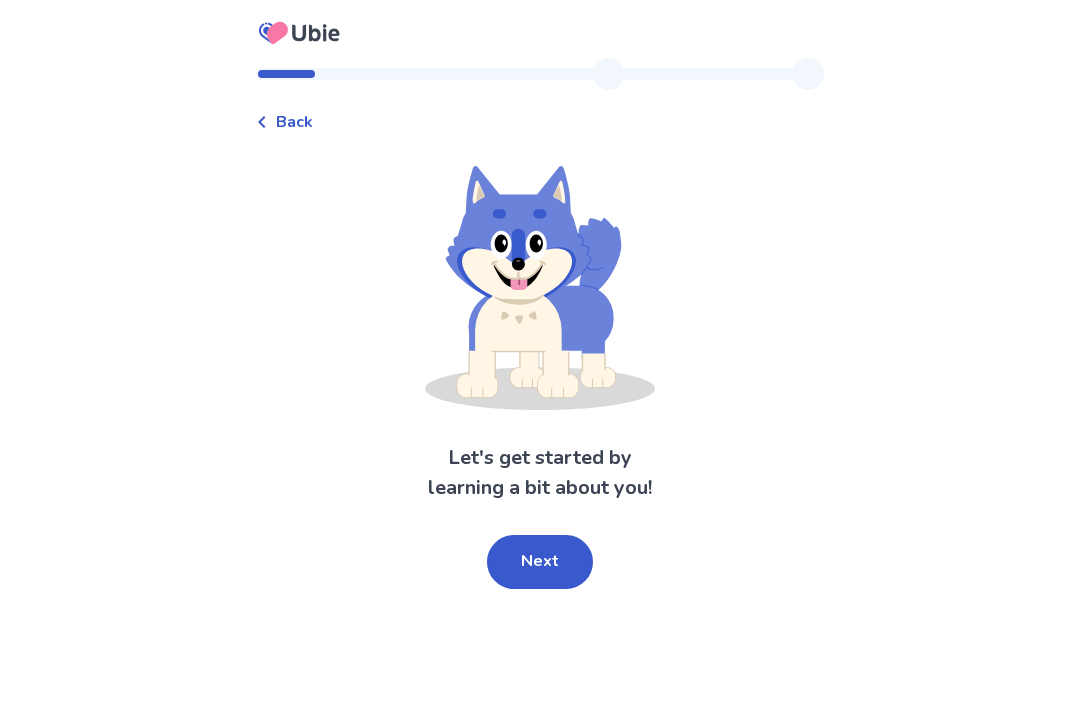 click on "Back" at bounding box center [540, 112] 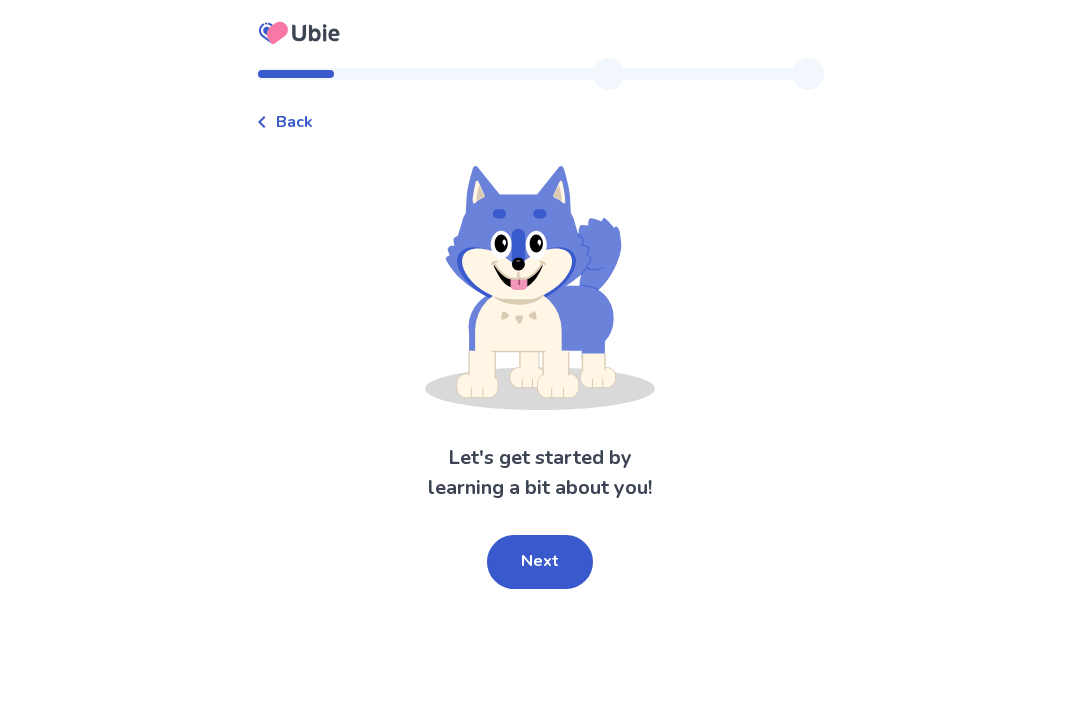 click on "Back" at bounding box center [294, 122] 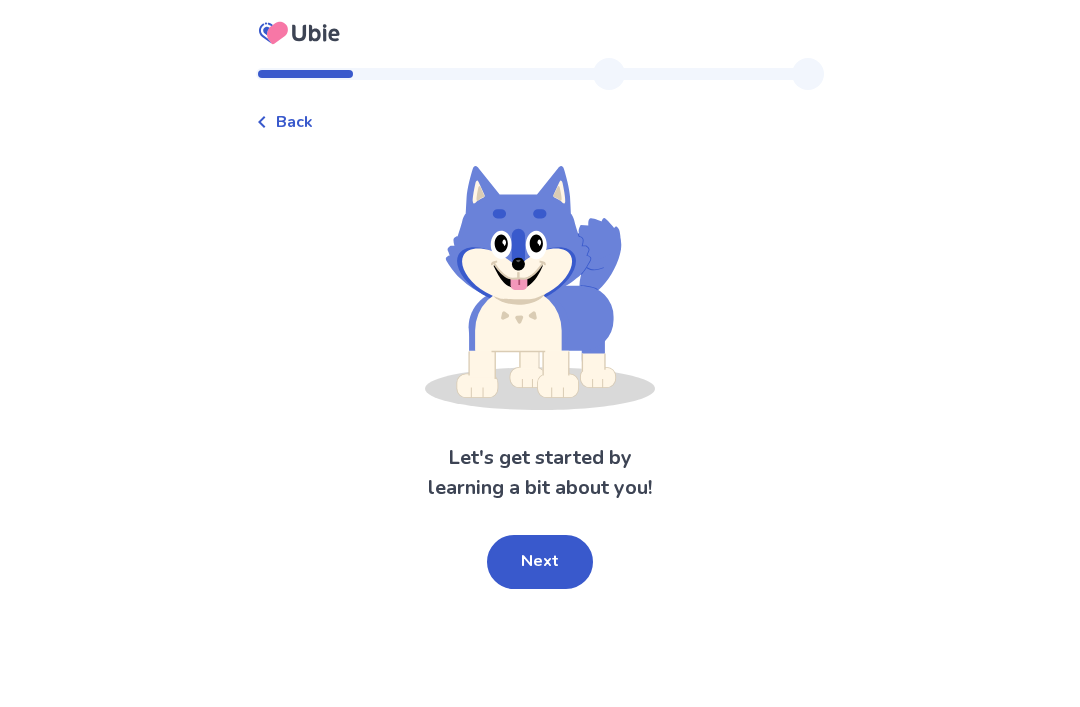 click on "Next" at bounding box center (540, 562) 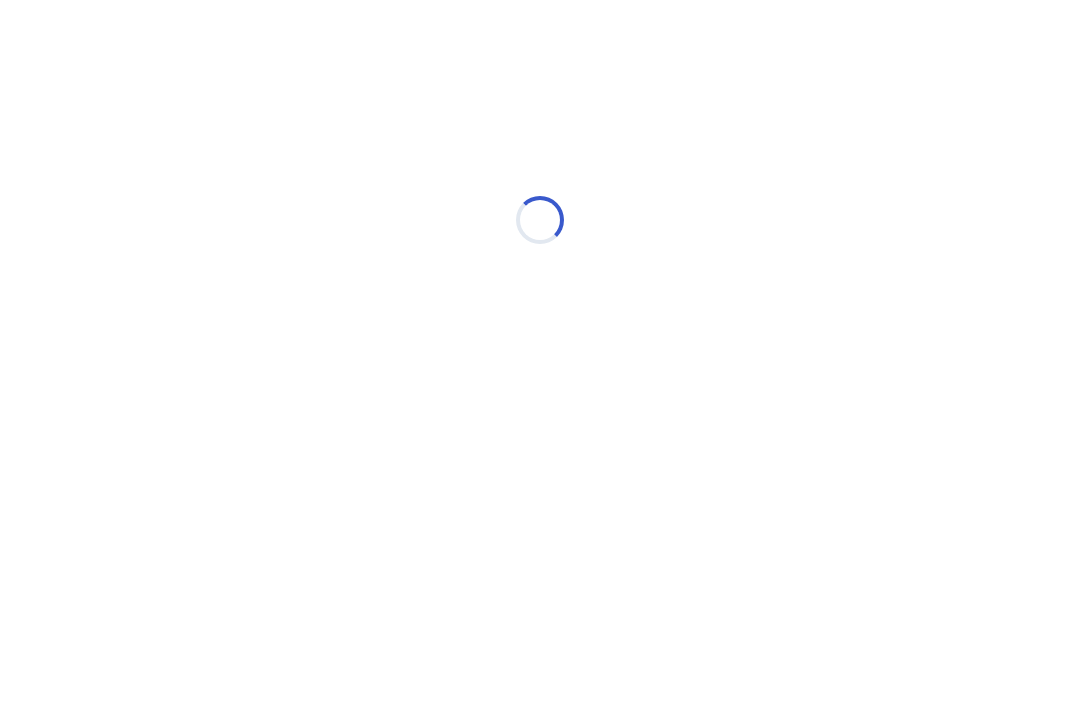 scroll, scrollTop: 64, scrollLeft: 0, axis: vertical 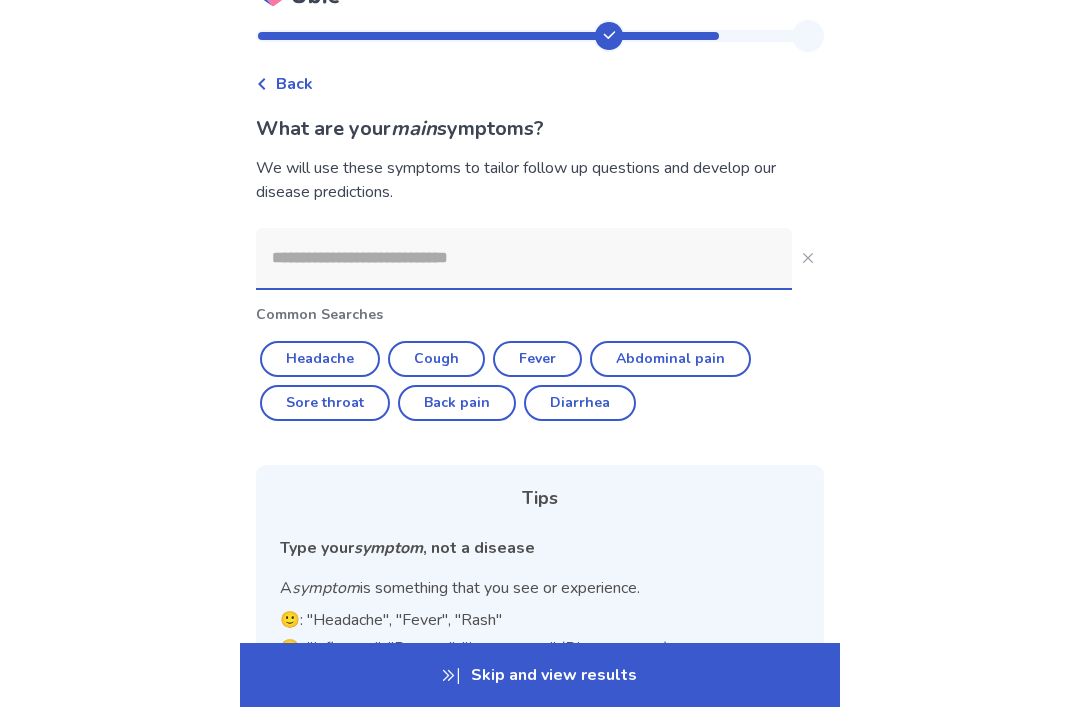 click 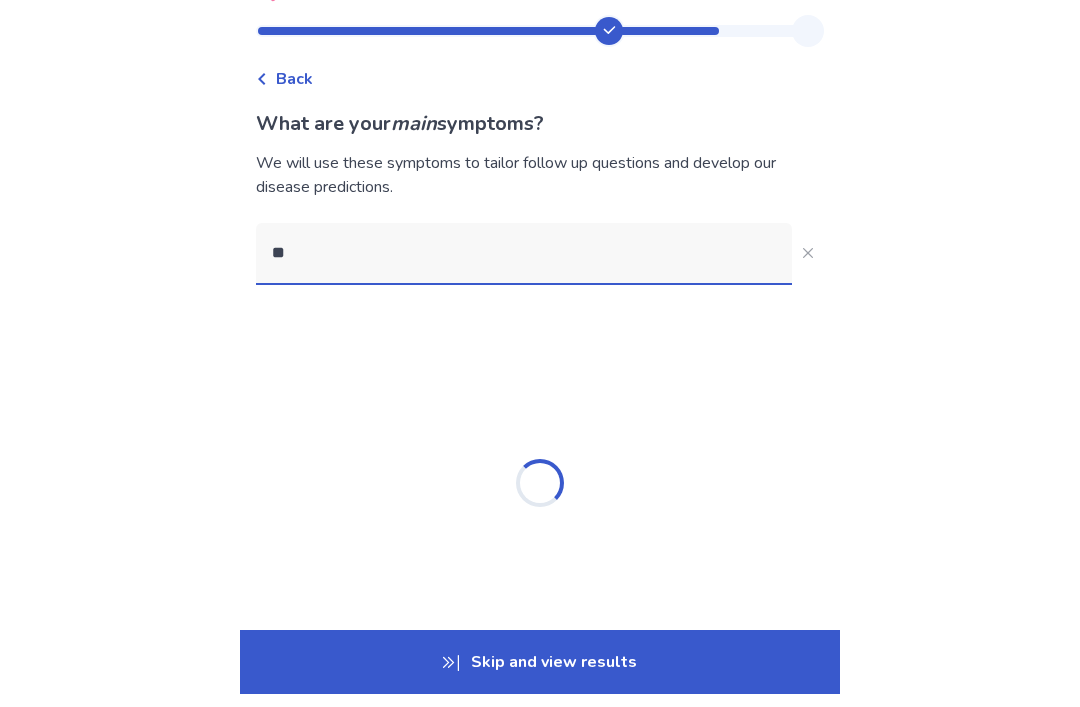 scroll, scrollTop: 0, scrollLeft: 0, axis: both 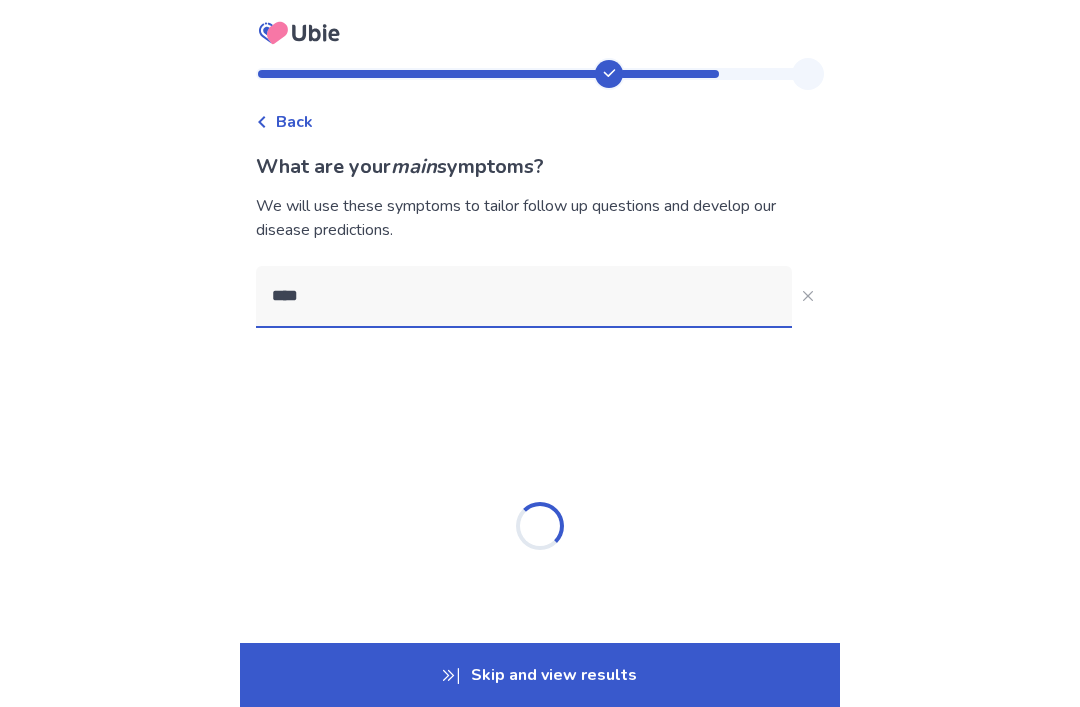 type on "*****" 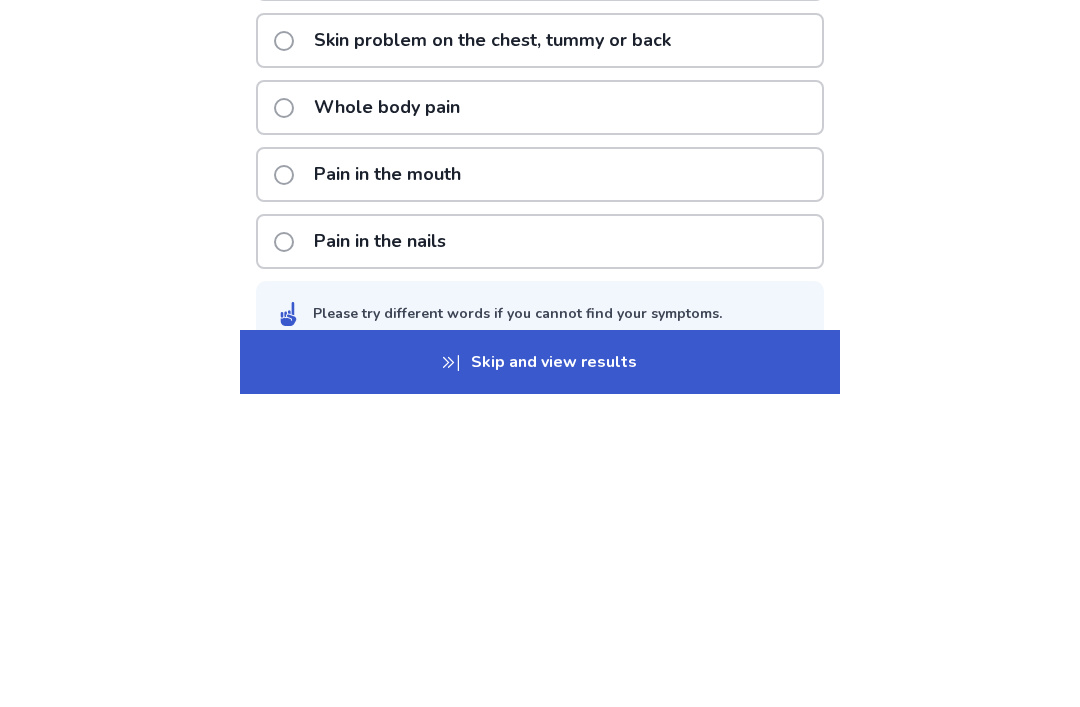 scroll, scrollTop: 492, scrollLeft: 0, axis: vertical 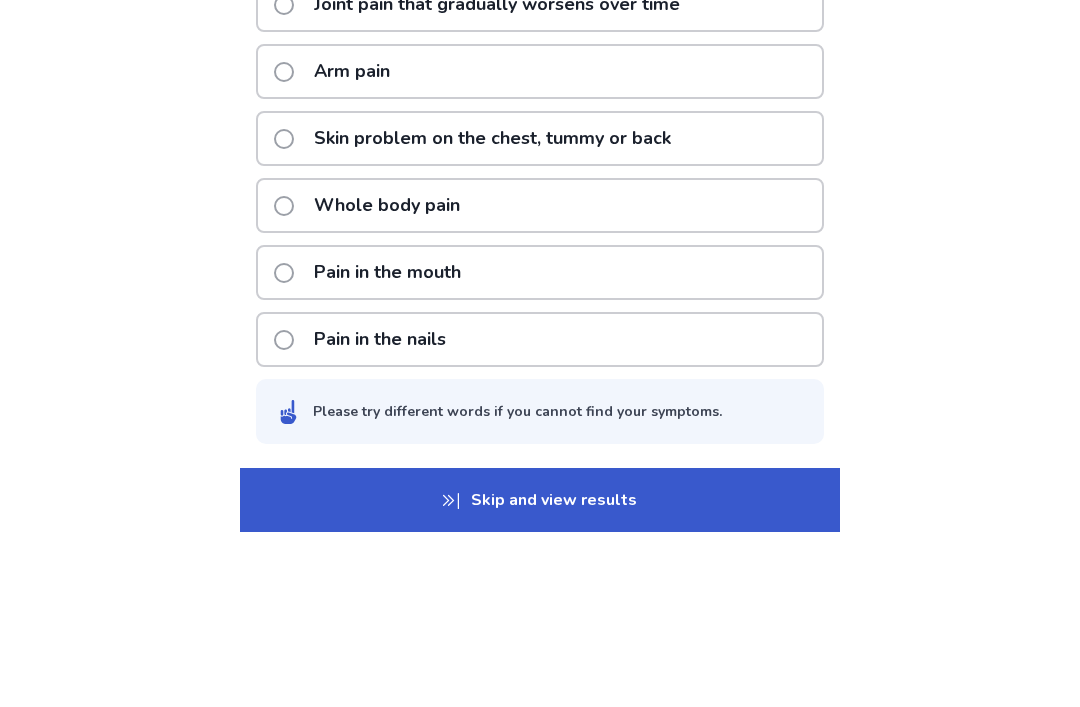 click on "Arm pain" 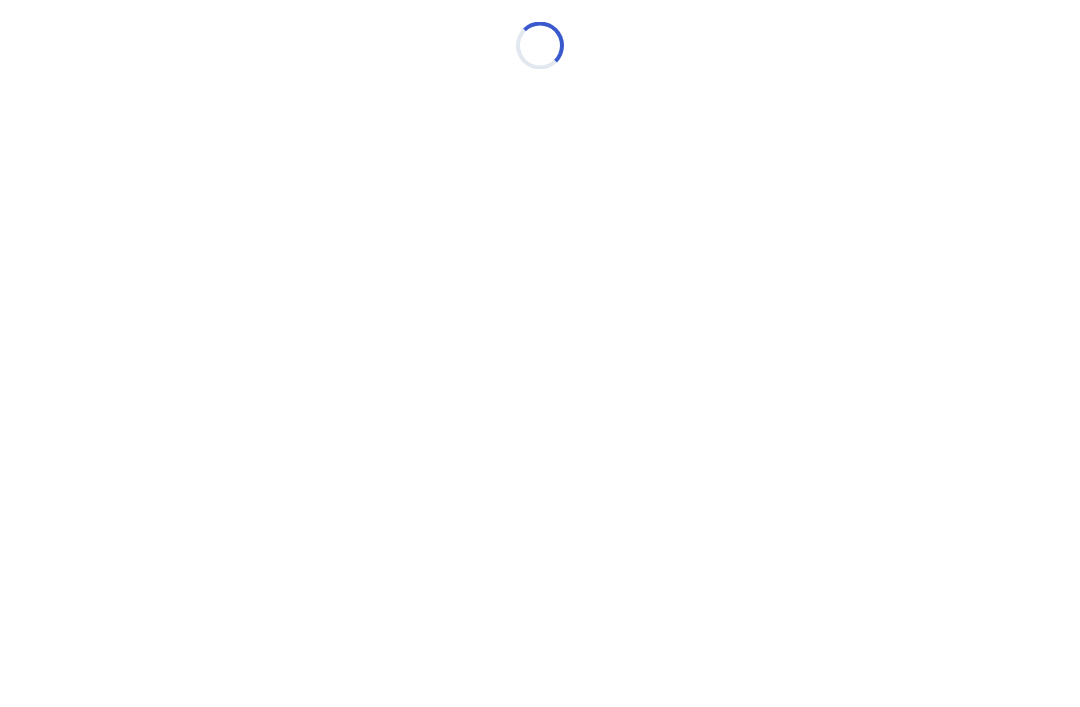 scroll, scrollTop: 0, scrollLeft: 0, axis: both 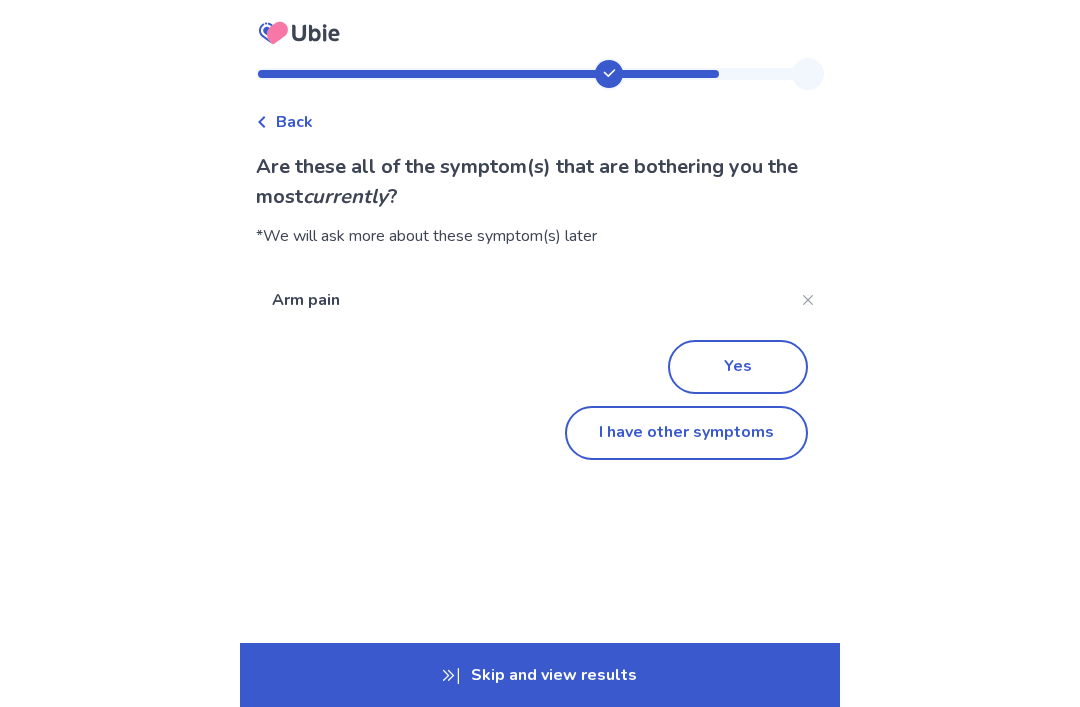 click on "I have other symptoms" 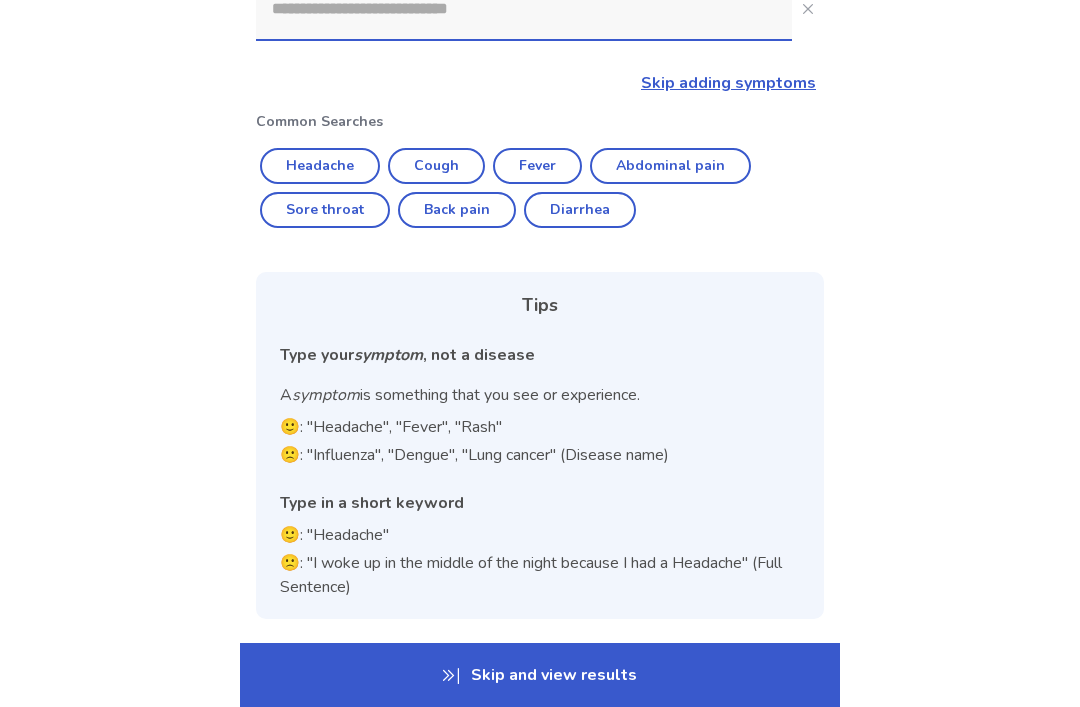 click 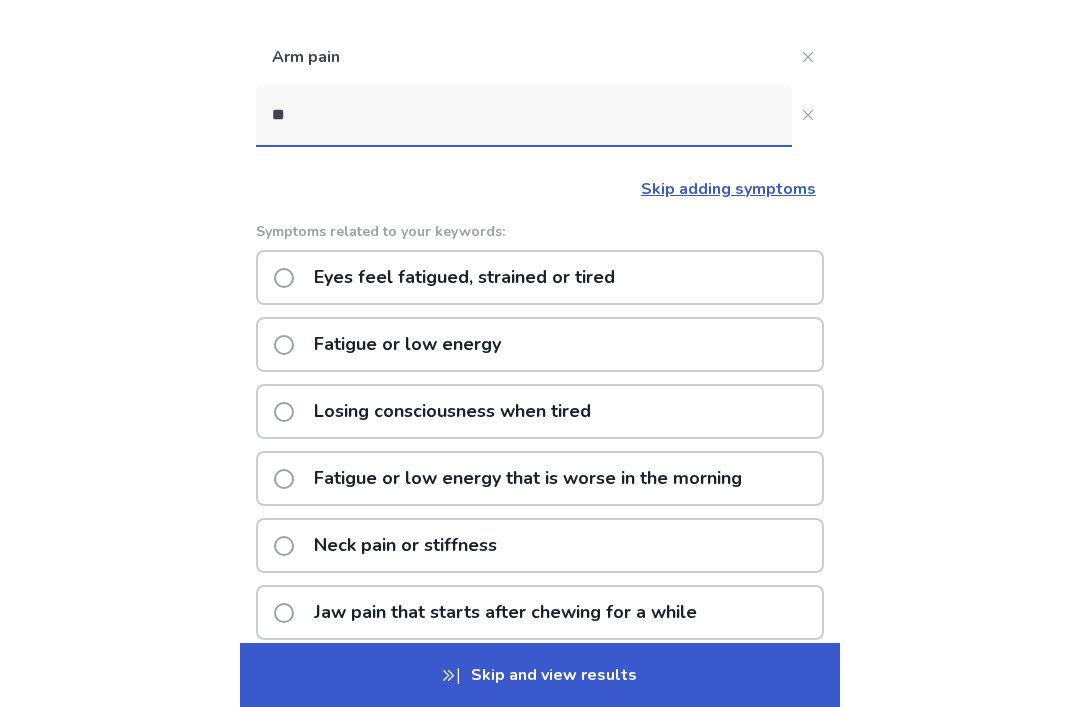 scroll, scrollTop: 125, scrollLeft: 0, axis: vertical 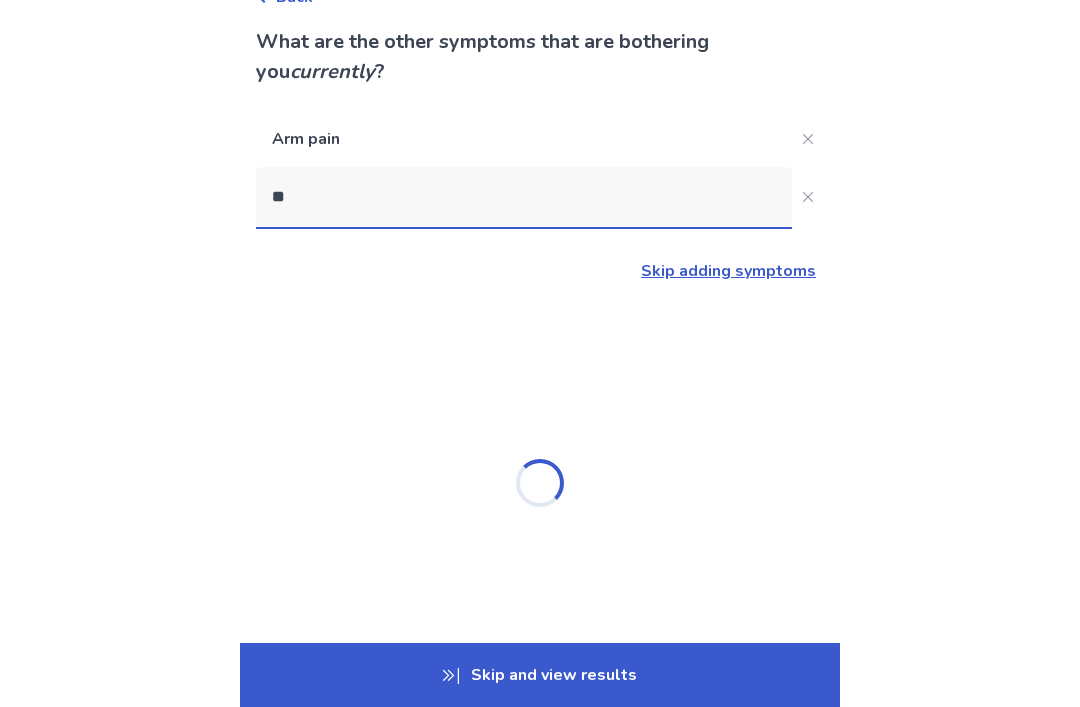 type on "*" 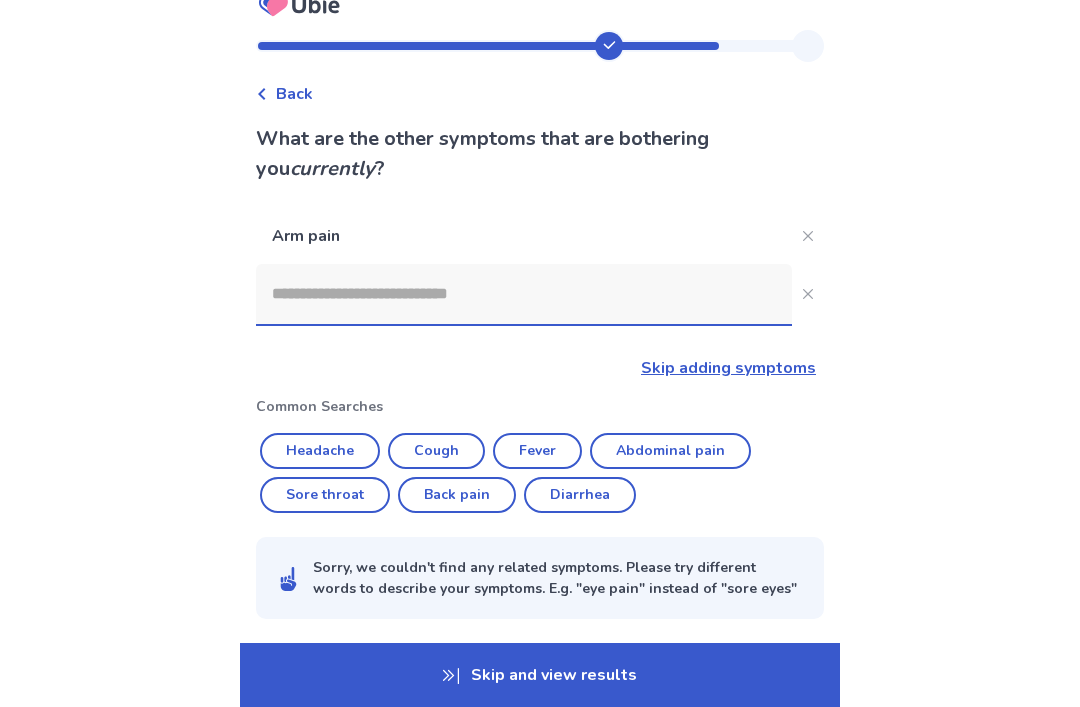 scroll, scrollTop: 0, scrollLeft: 0, axis: both 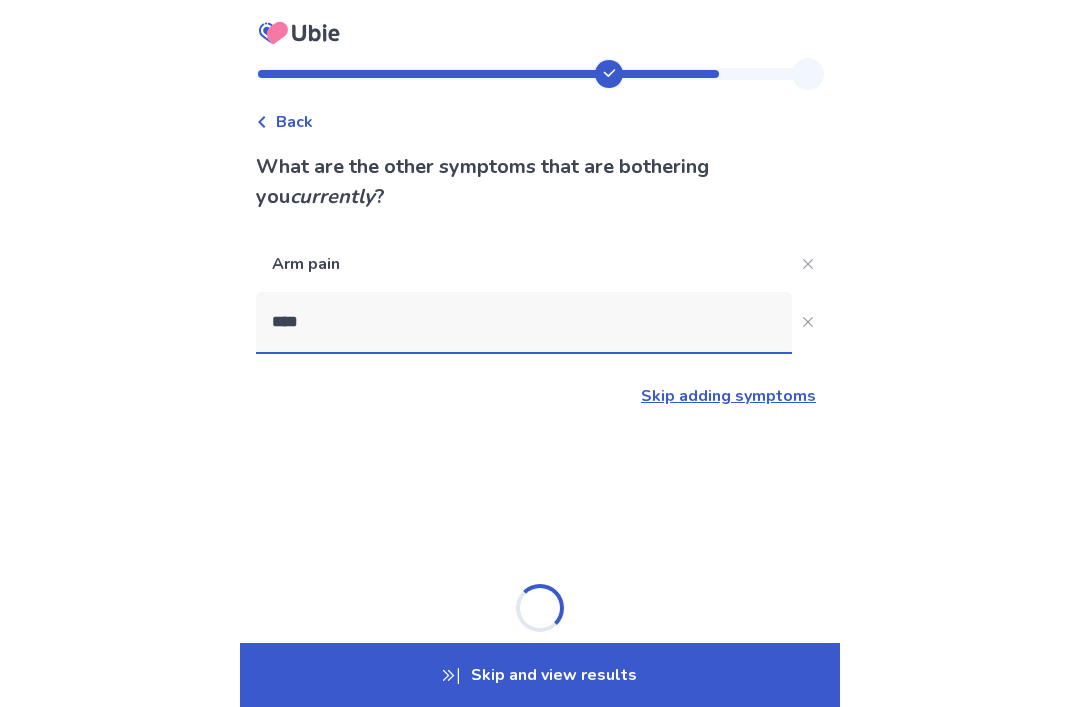 type on "*****" 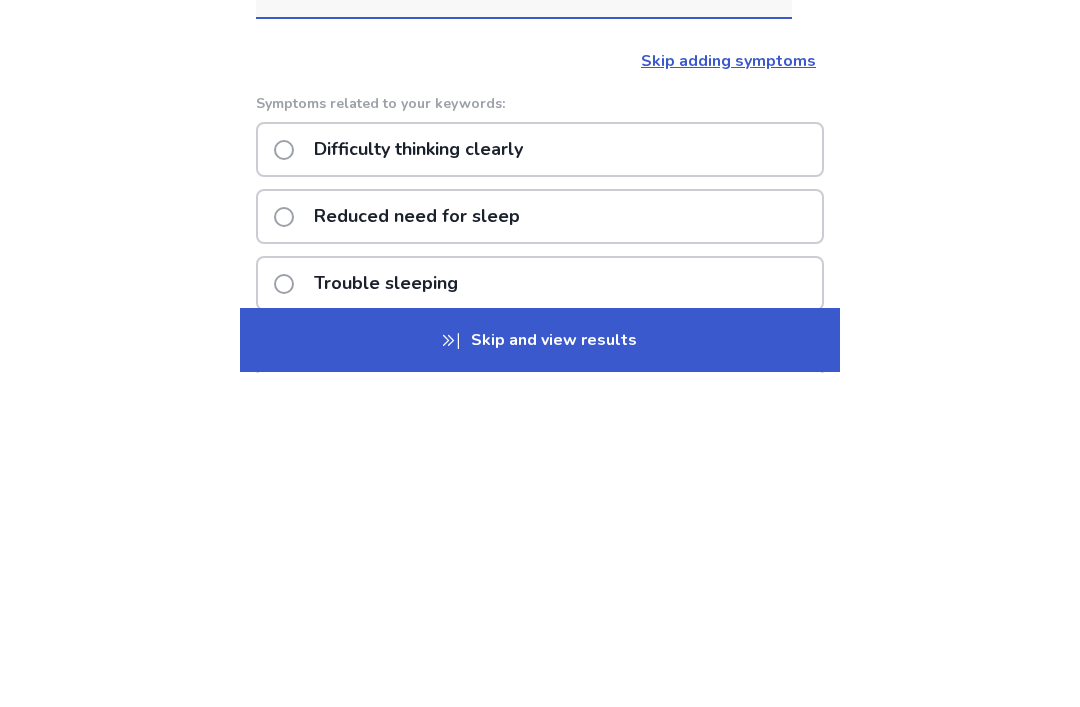 click on "Reduced need for sleep" 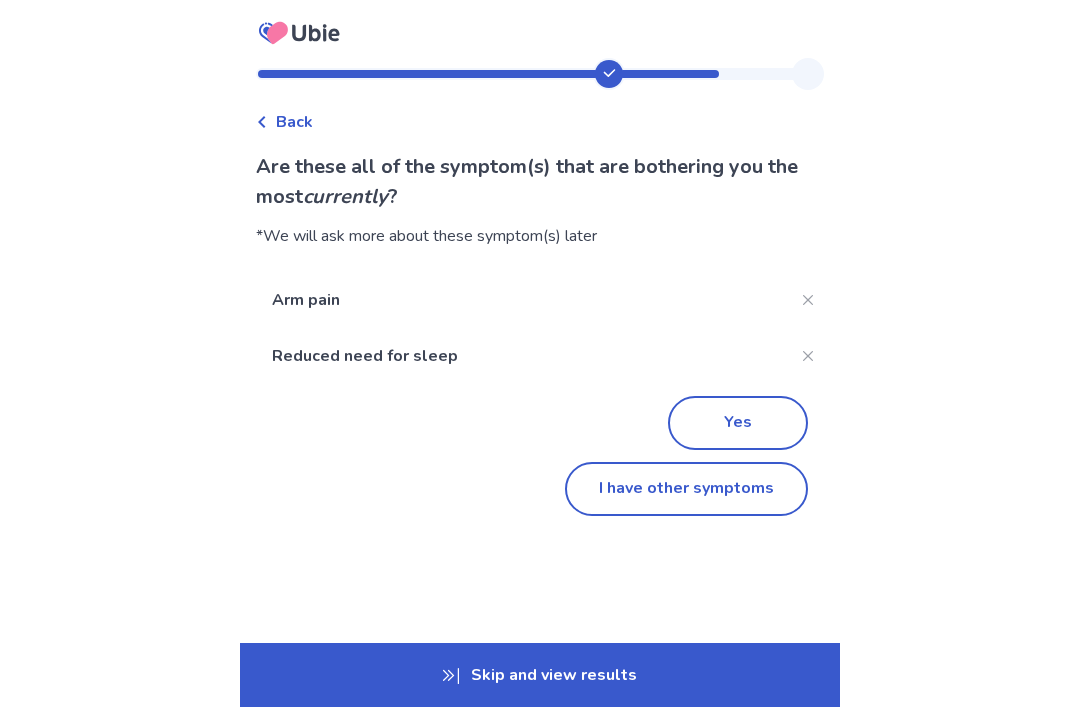 click on "I have other symptoms" 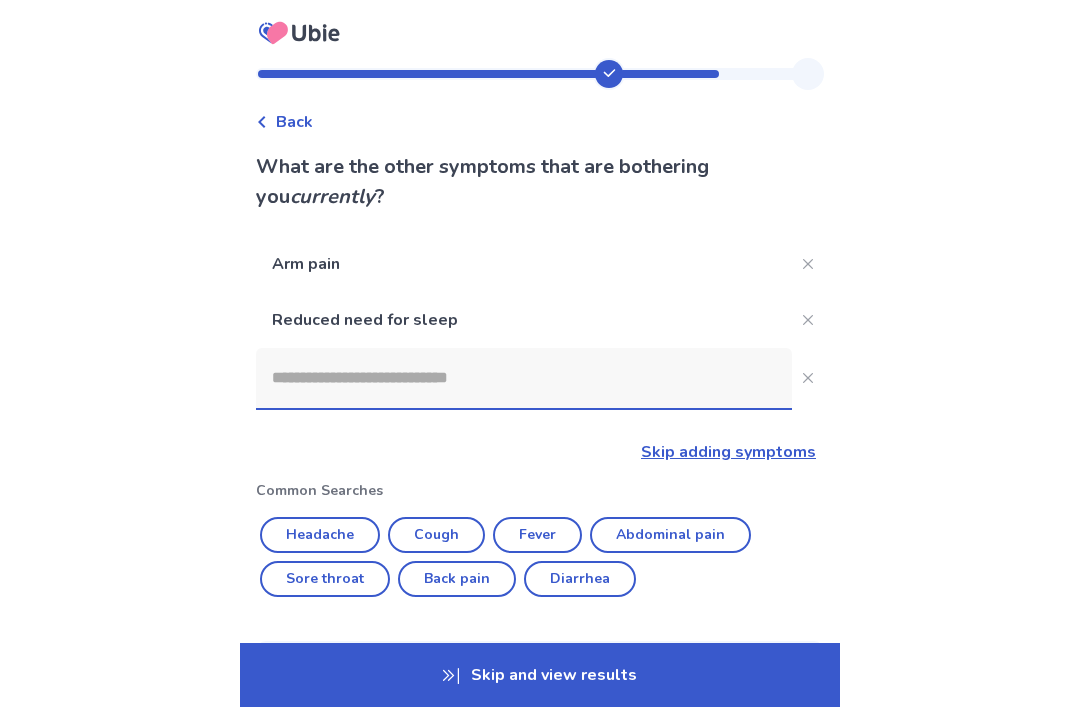 scroll, scrollTop: 369, scrollLeft: 0, axis: vertical 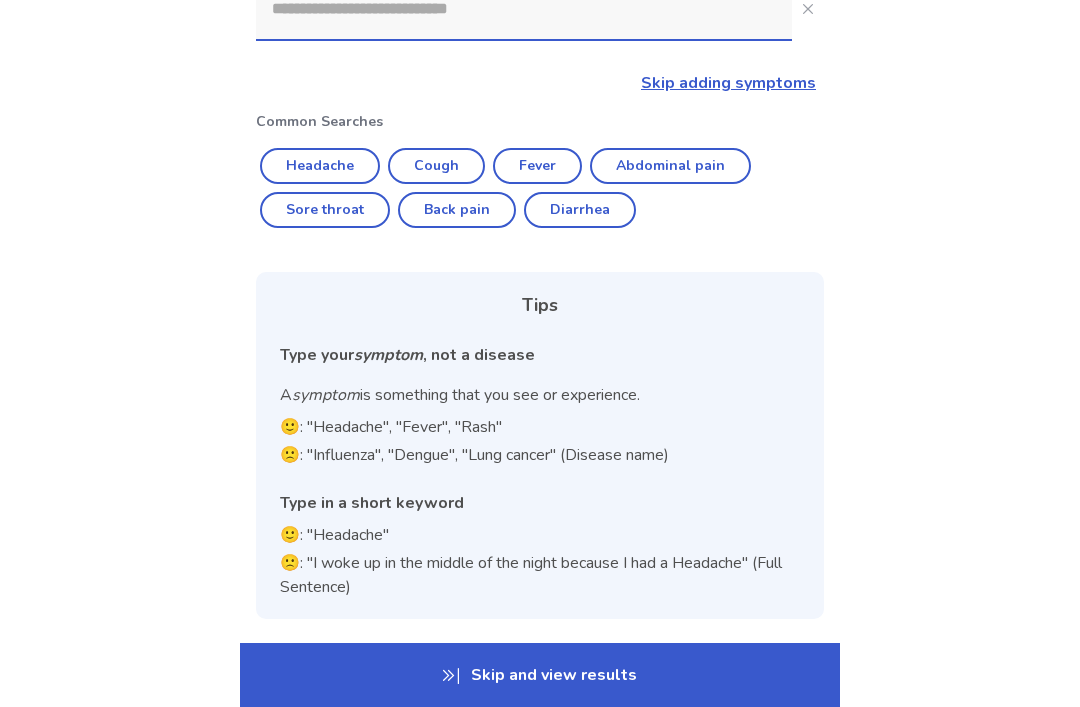 click 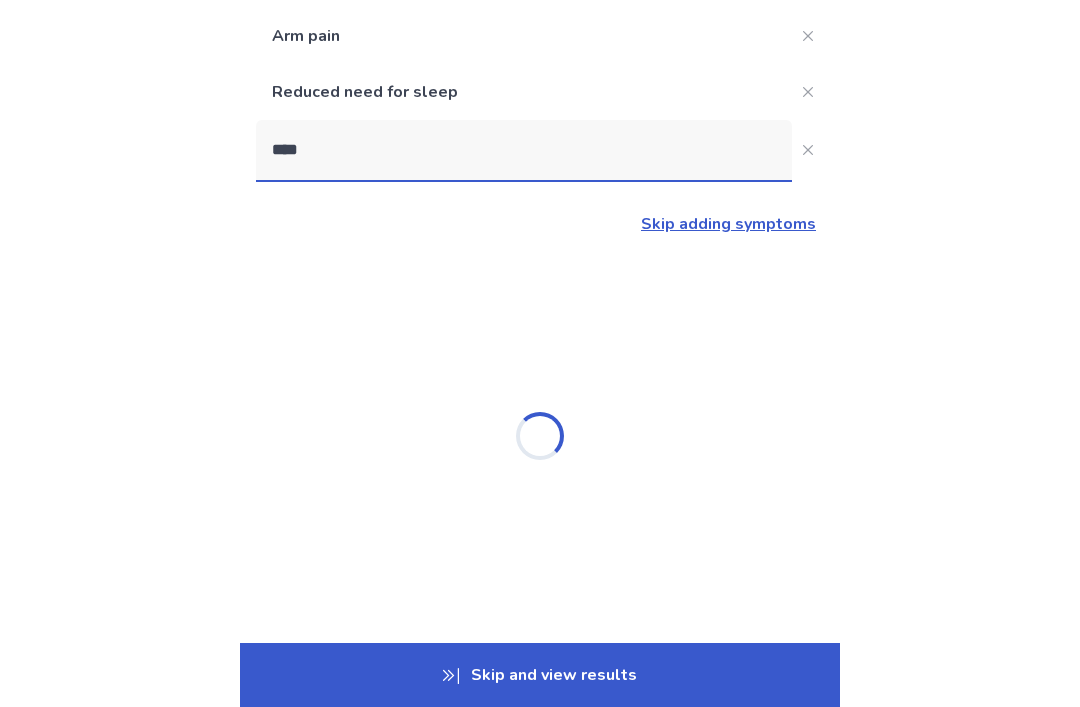 scroll, scrollTop: 64, scrollLeft: 0, axis: vertical 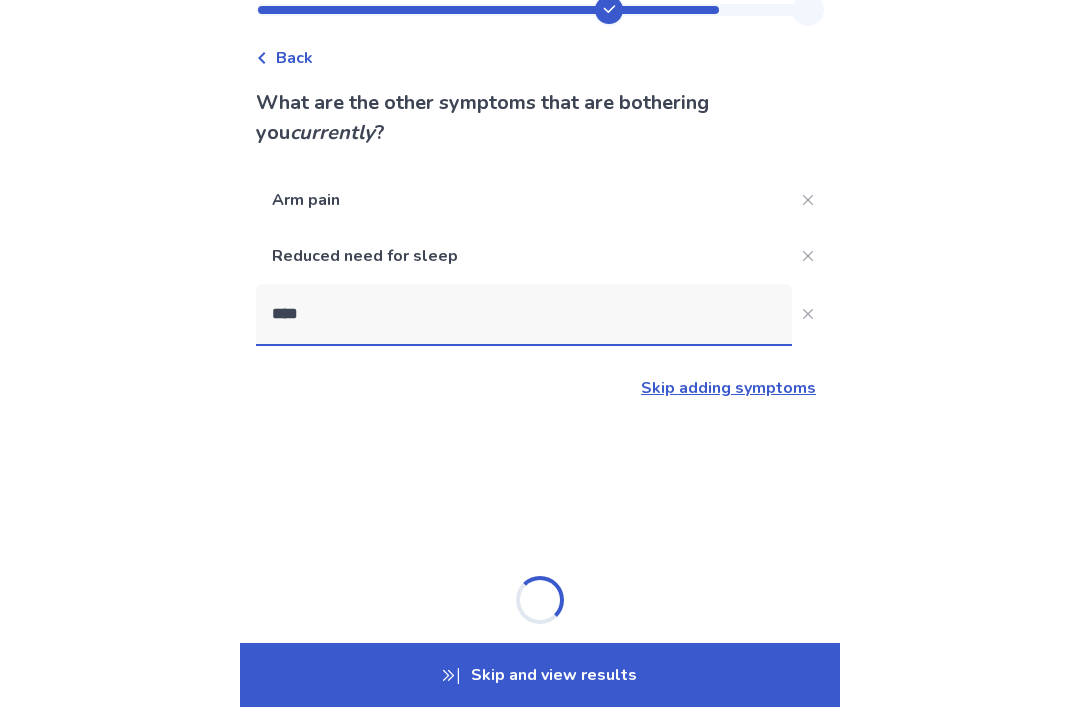 type on "*****" 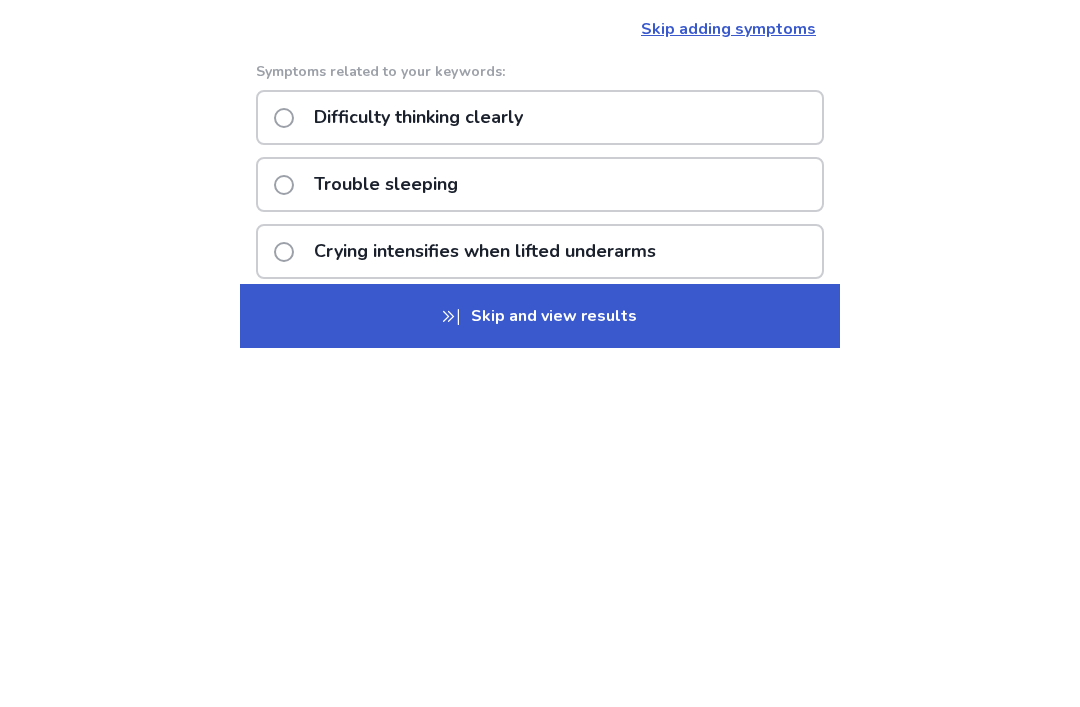 click 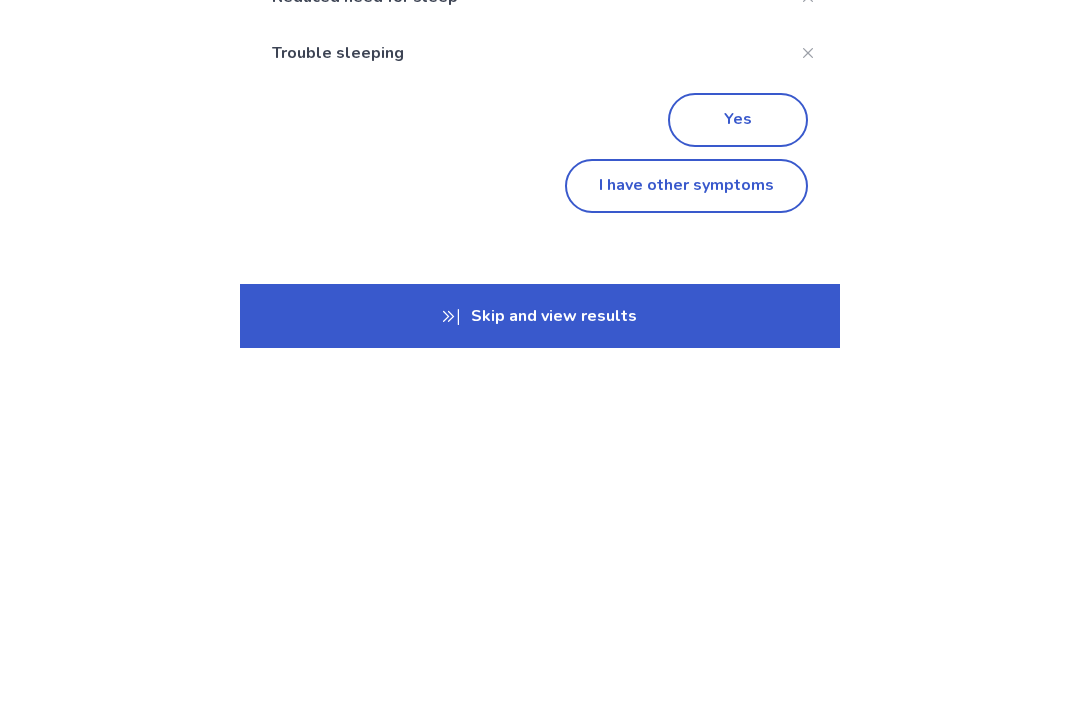 scroll, scrollTop: 0, scrollLeft: 0, axis: both 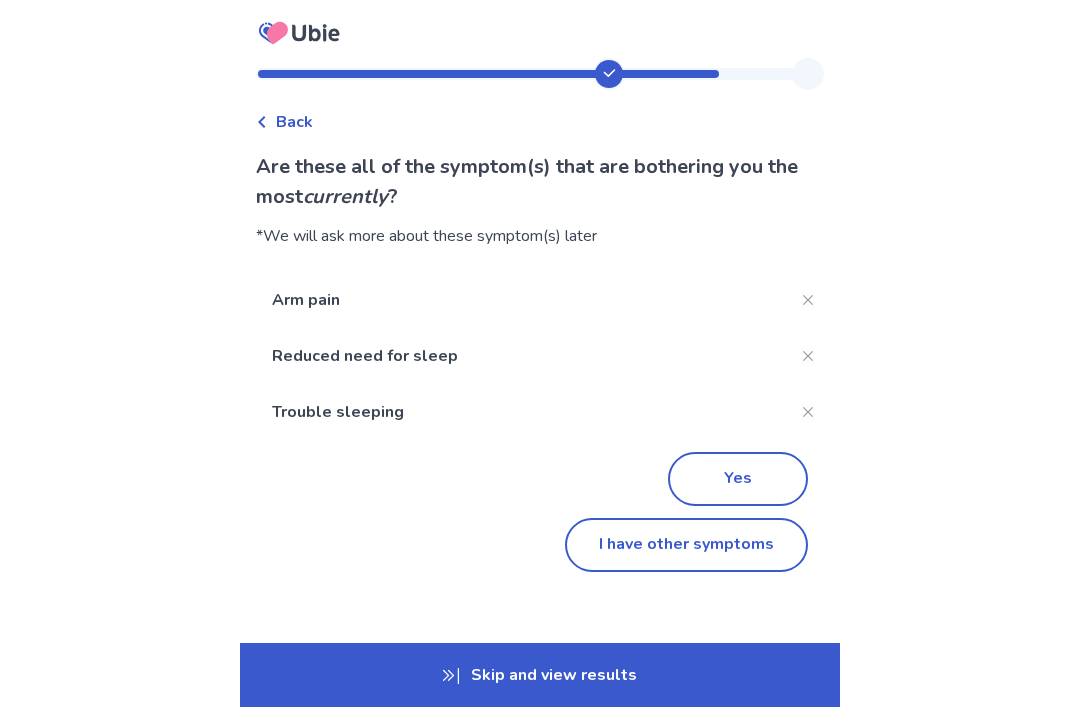 click on "I have other symptoms" 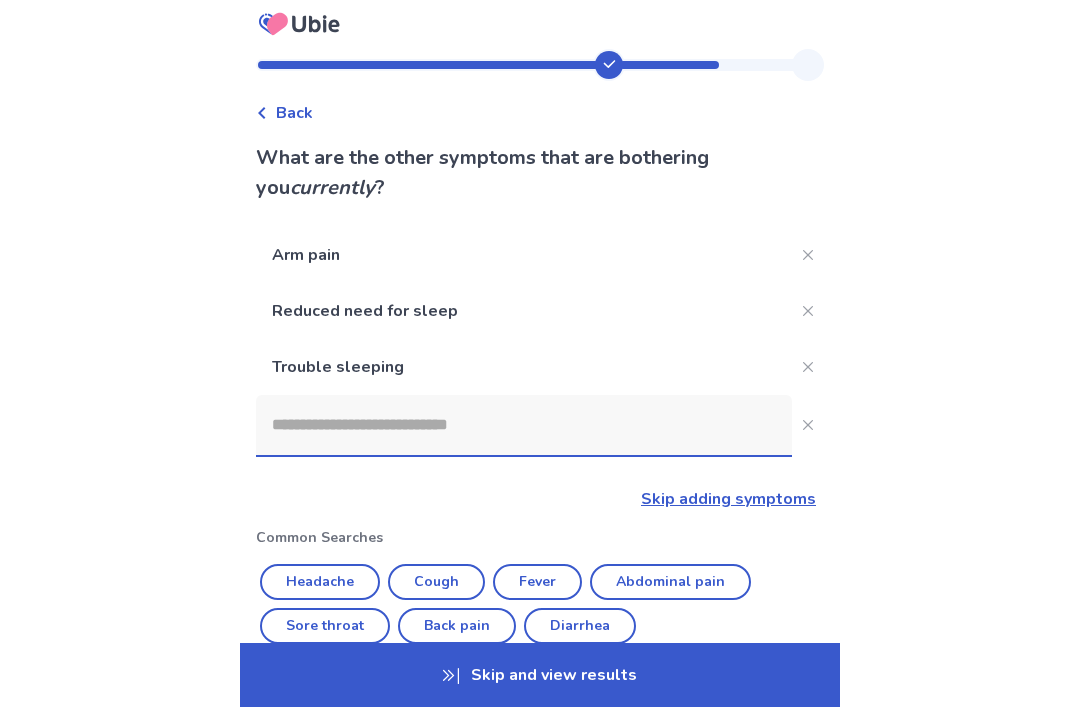 scroll, scrollTop: 0, scrollLeft: 0, axis: both 